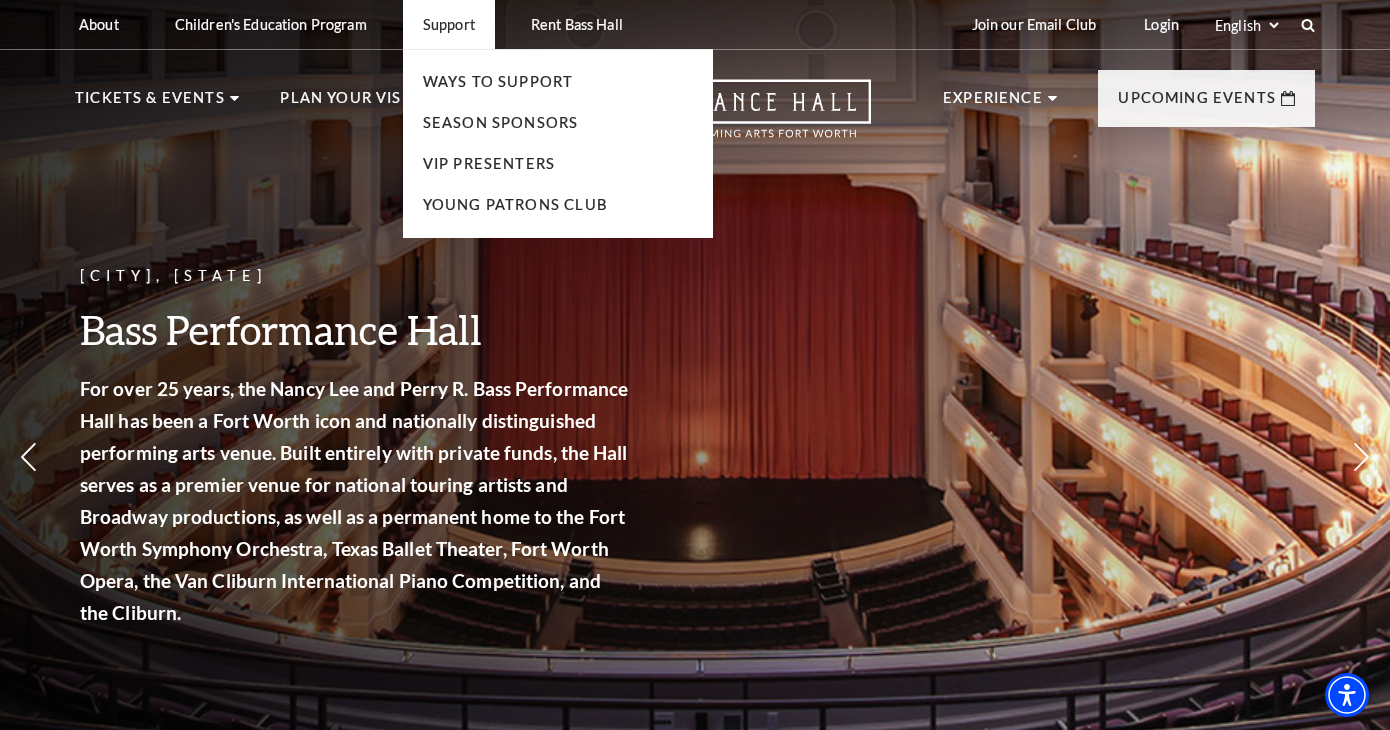 scroll, scrollTop: 0, scrollLeft: 0, axis: both 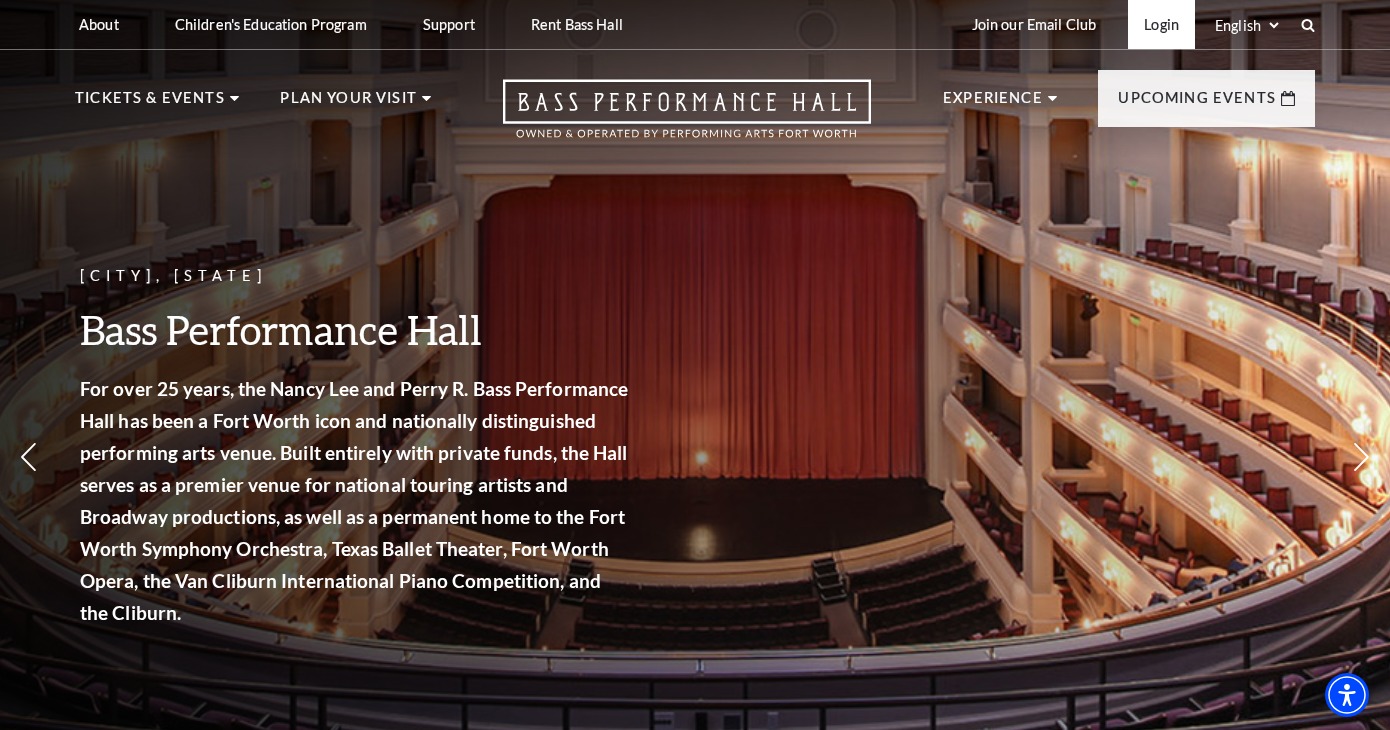 click on "Login" at bounding box center [1161, 24] 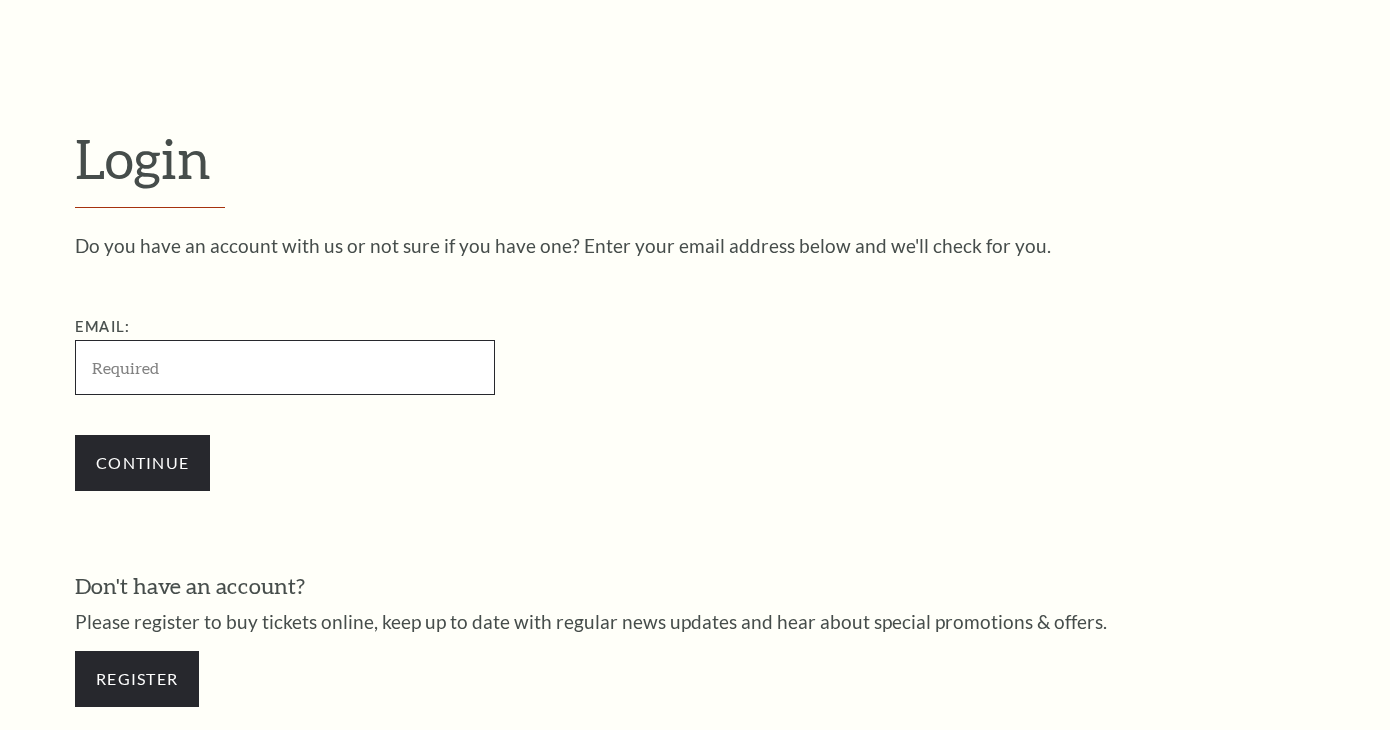 scroll, scrollTop: 0, scrollLeft: 0, axis: both 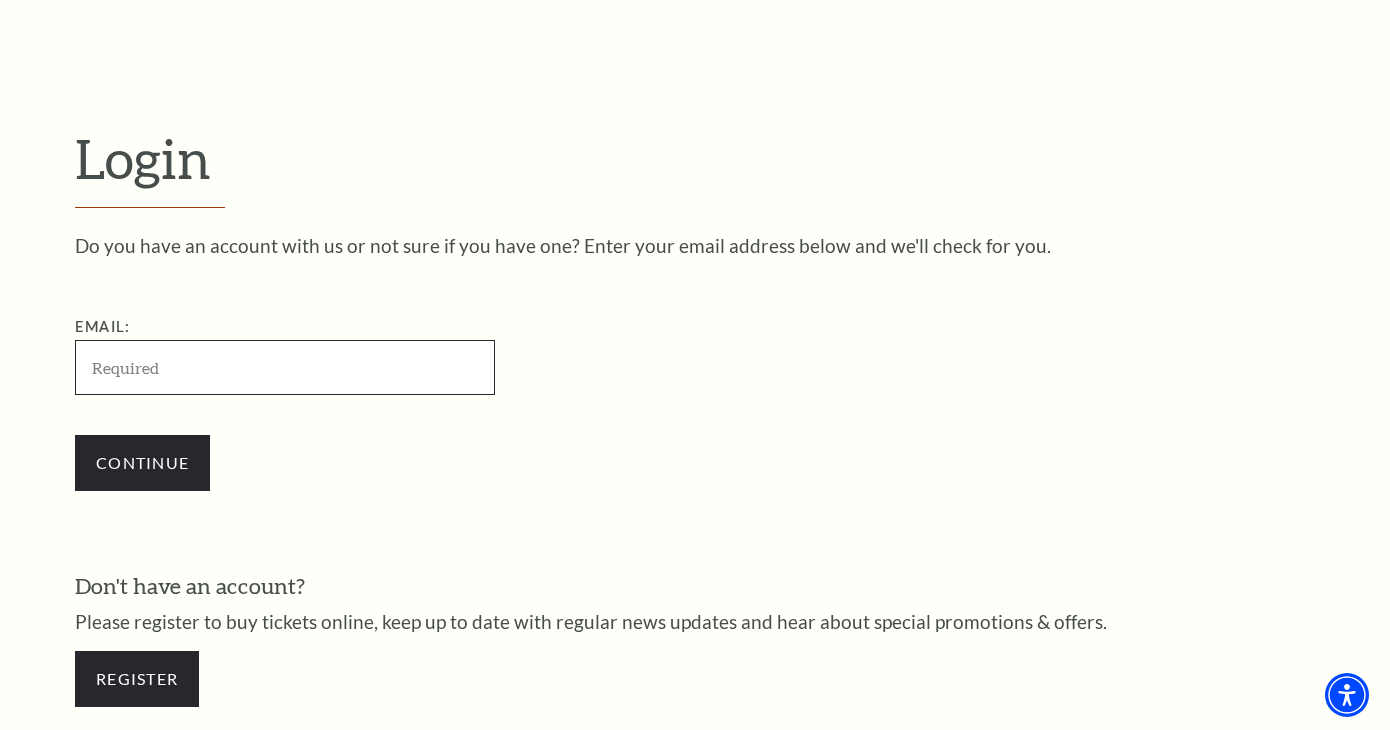 type on "[EMAIL]" 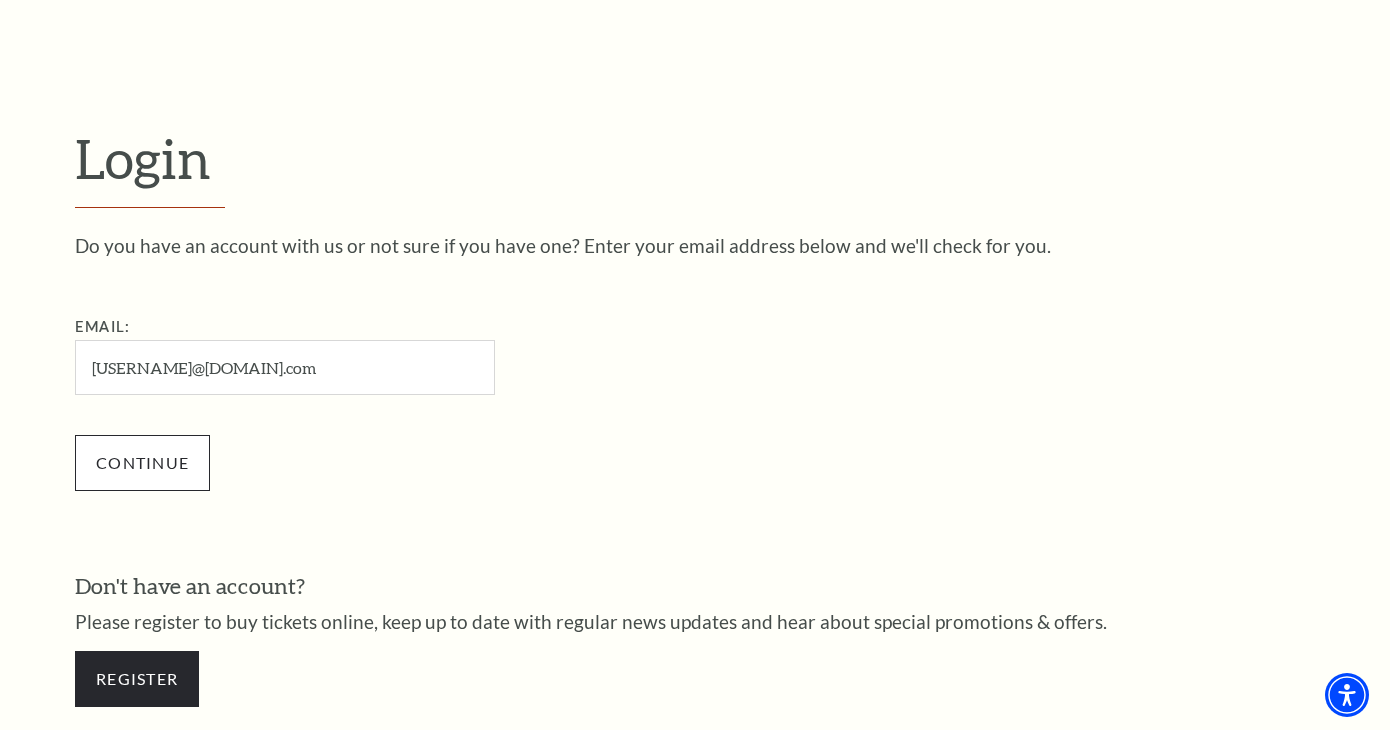 click on "Continue" at bounding box center (142, 463) 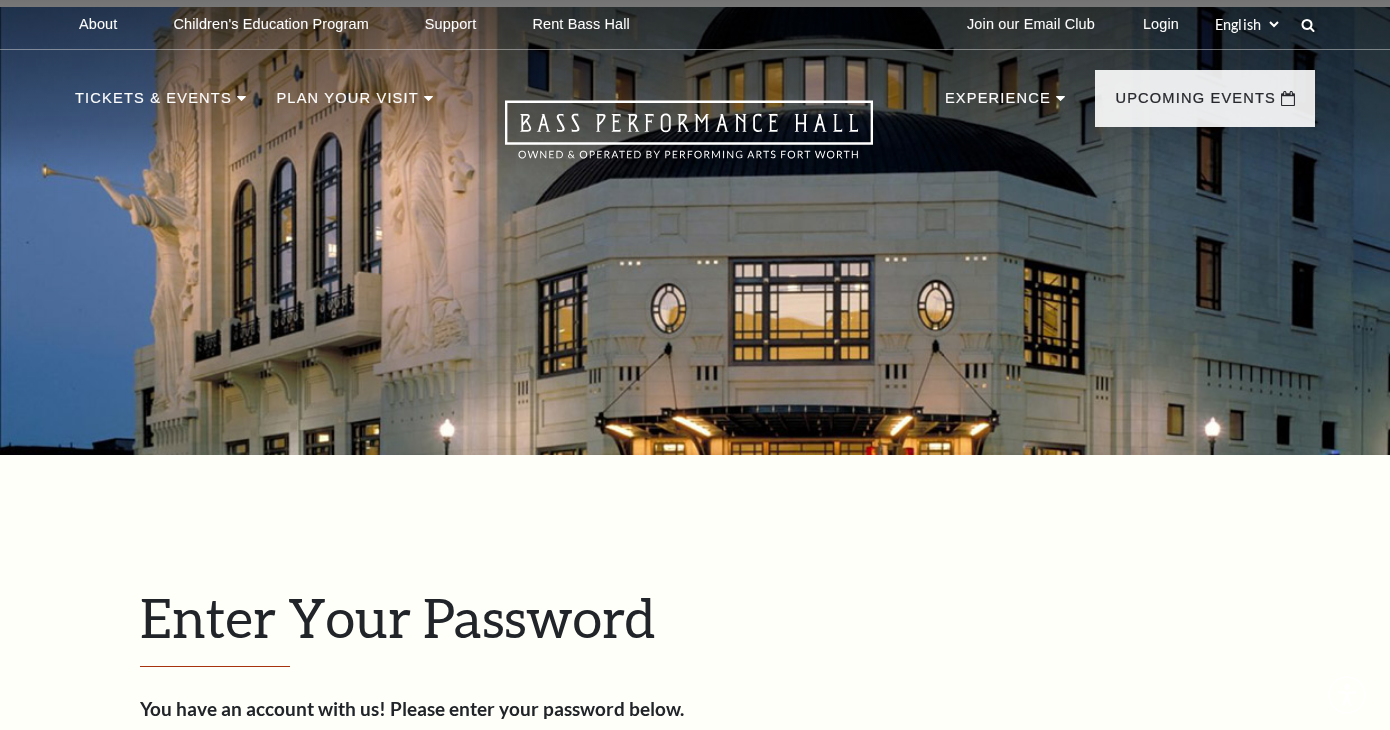 scroll, scrollTop: 634, scrollLeft: 0, axis: vertical 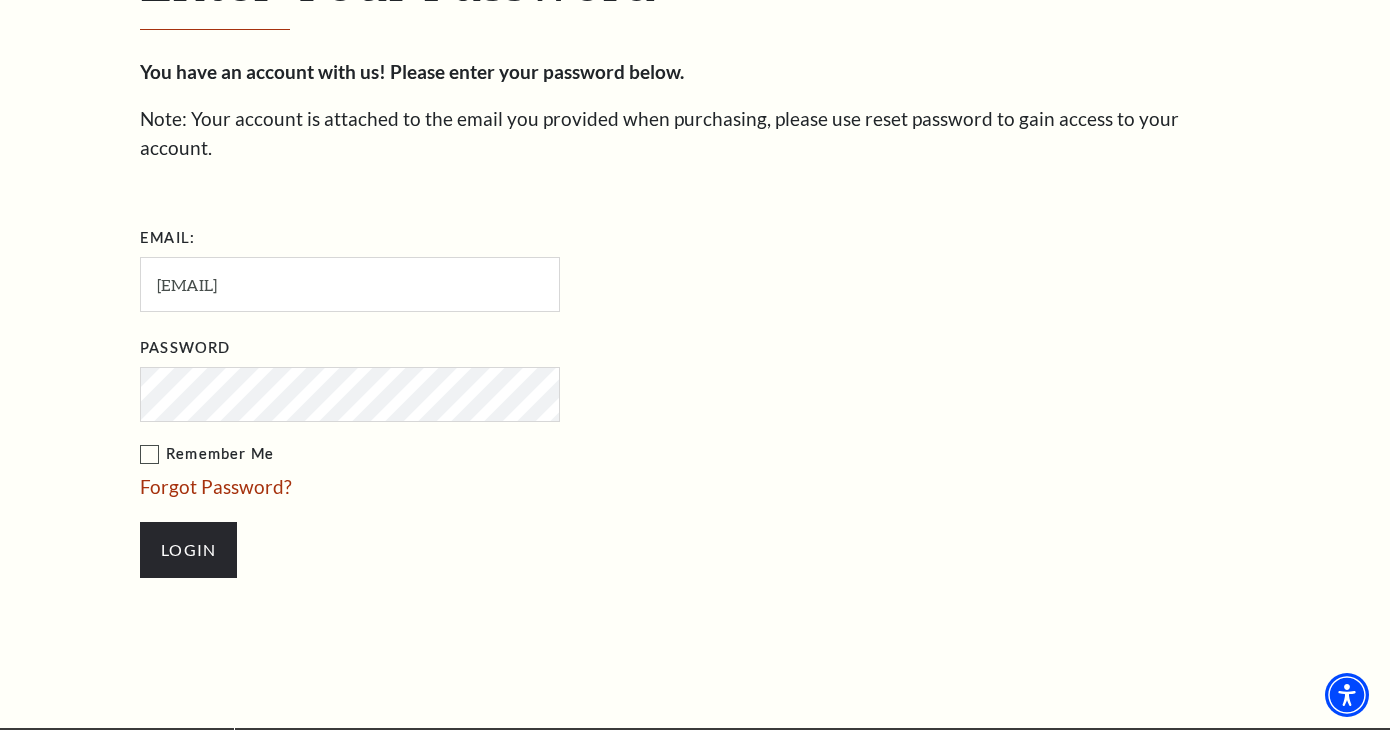 click on "Login" at bounding box center (188, 550) 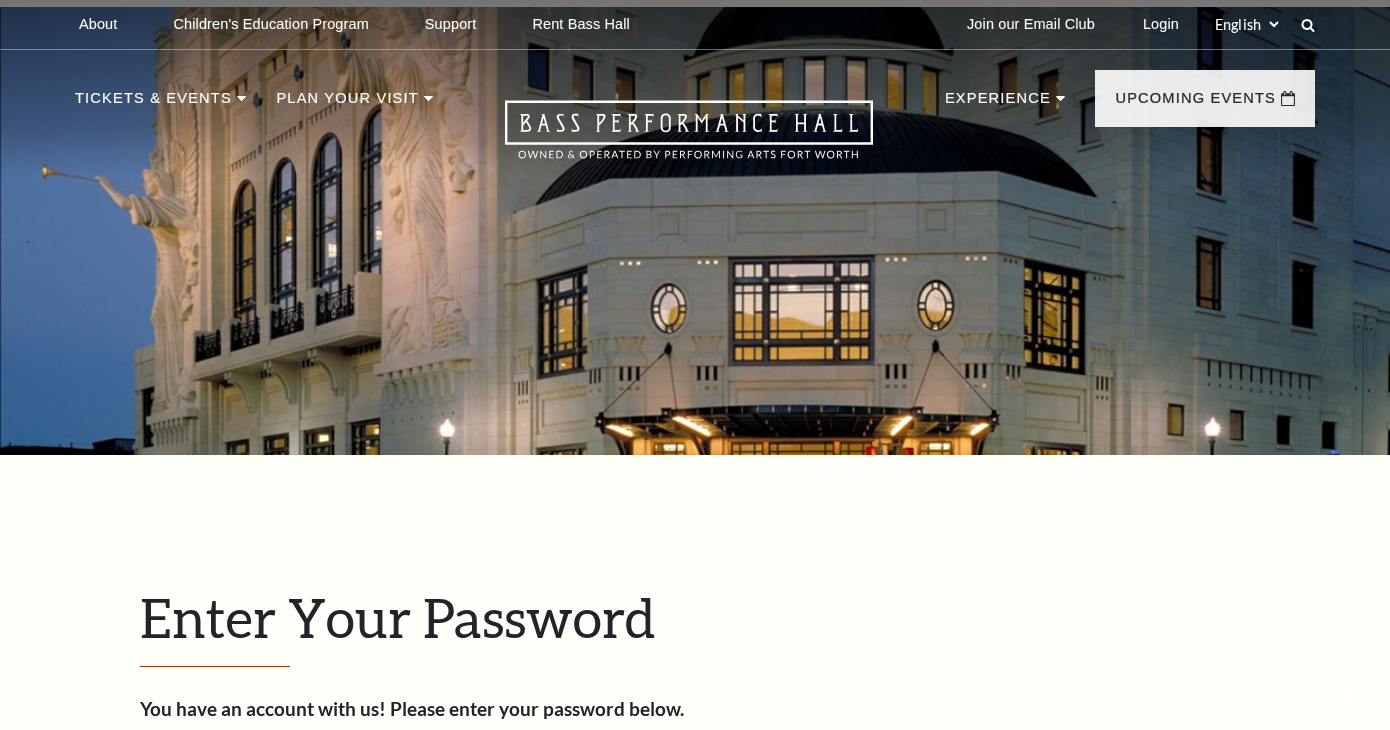 scroll, scrollTop: 682, scrollLeft: 0, axis: vertical 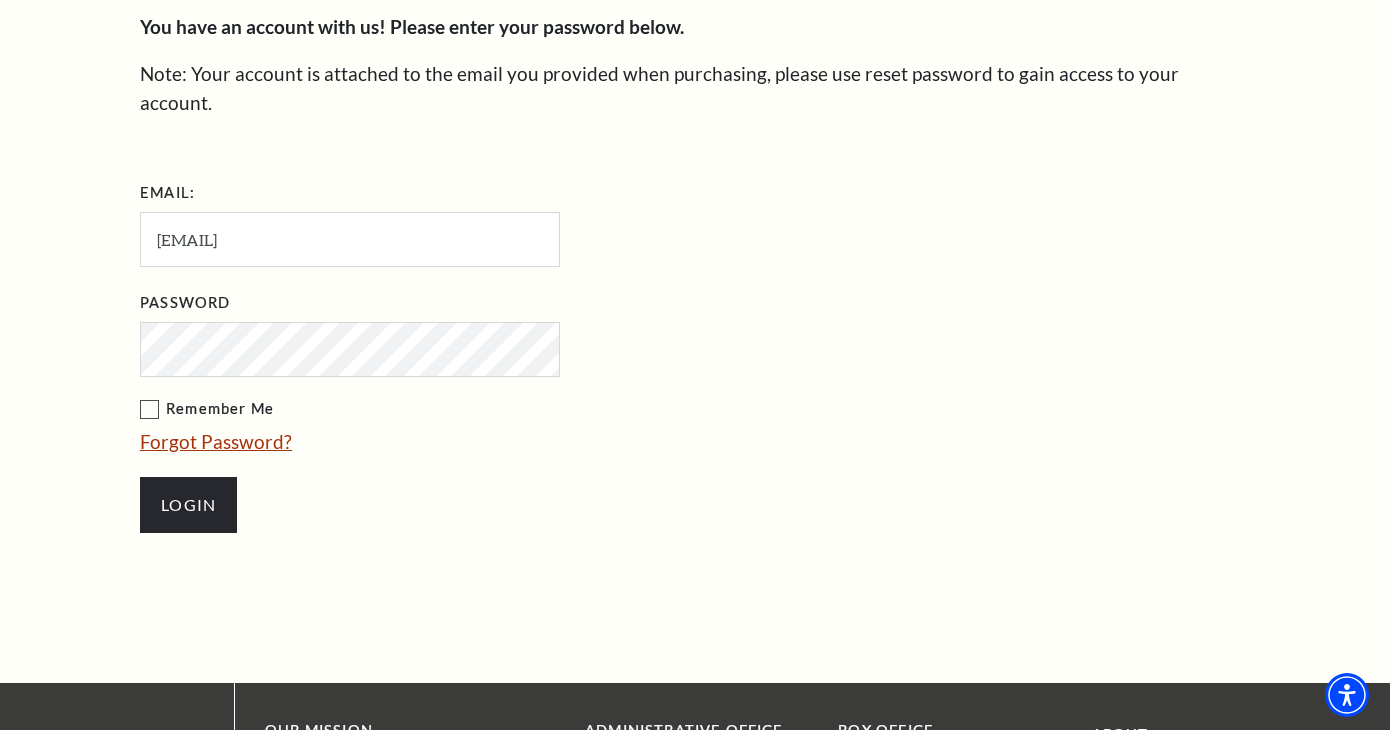 click on "Forgot Password?" at bounding box center (216, 441) 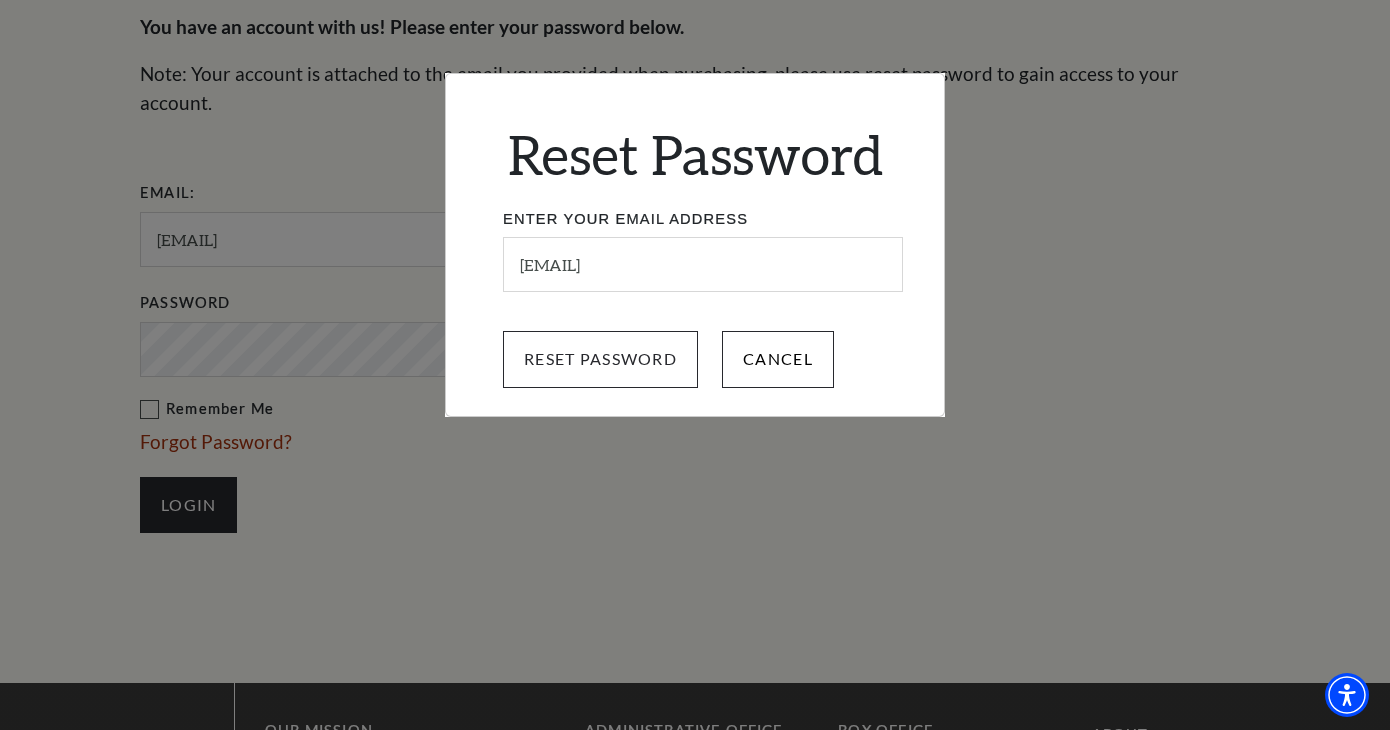 click on "Reset Password" at bounding box center (600, 359) 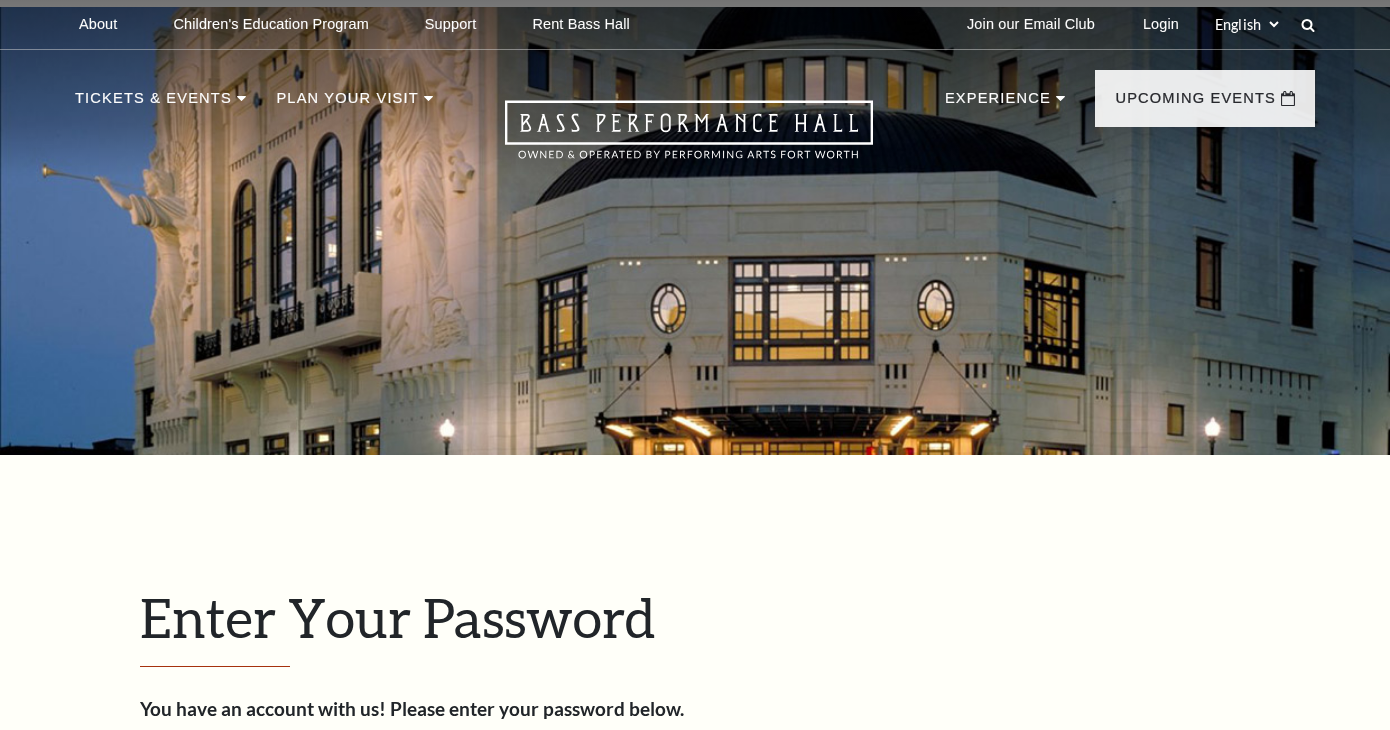 scroll, scrollTop: 662, scrollLeft: 0, axis: vertical 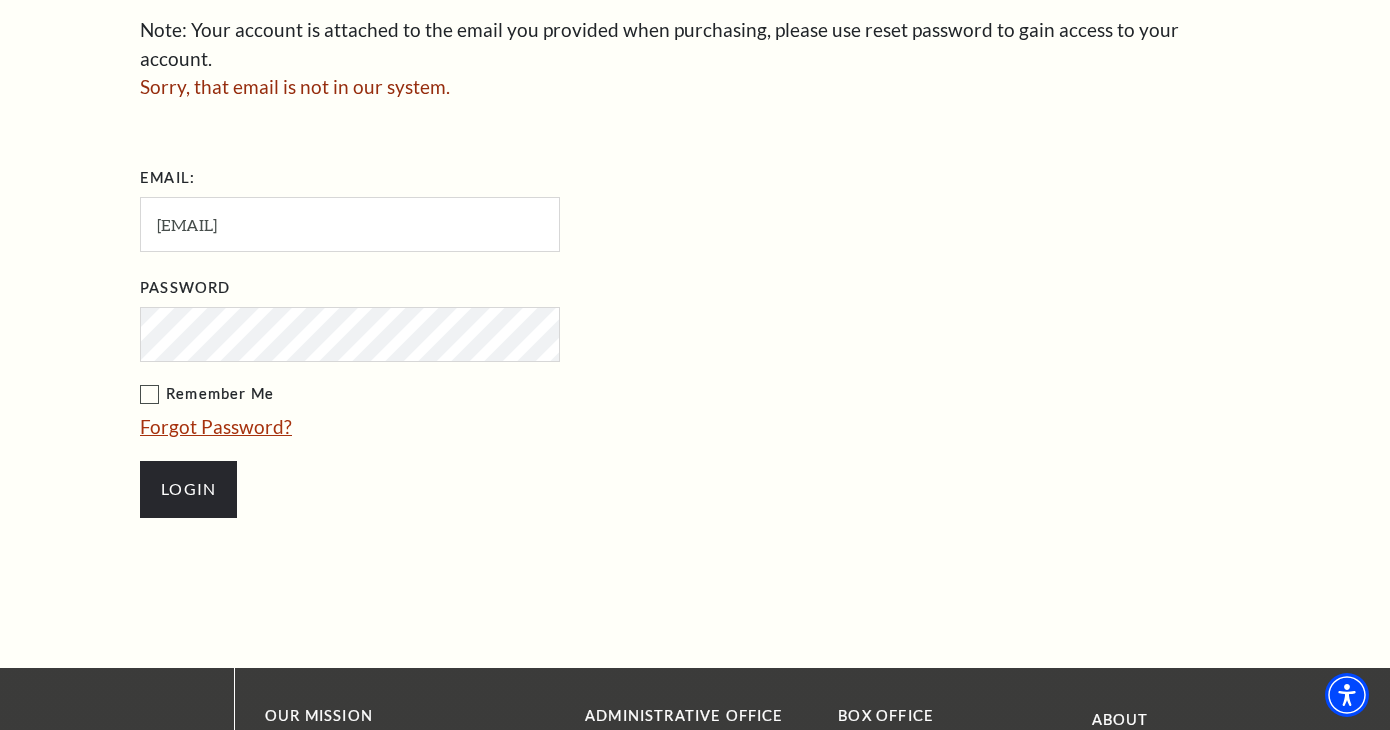 click on "Forgot Password?" at bounding box center [216, 426] 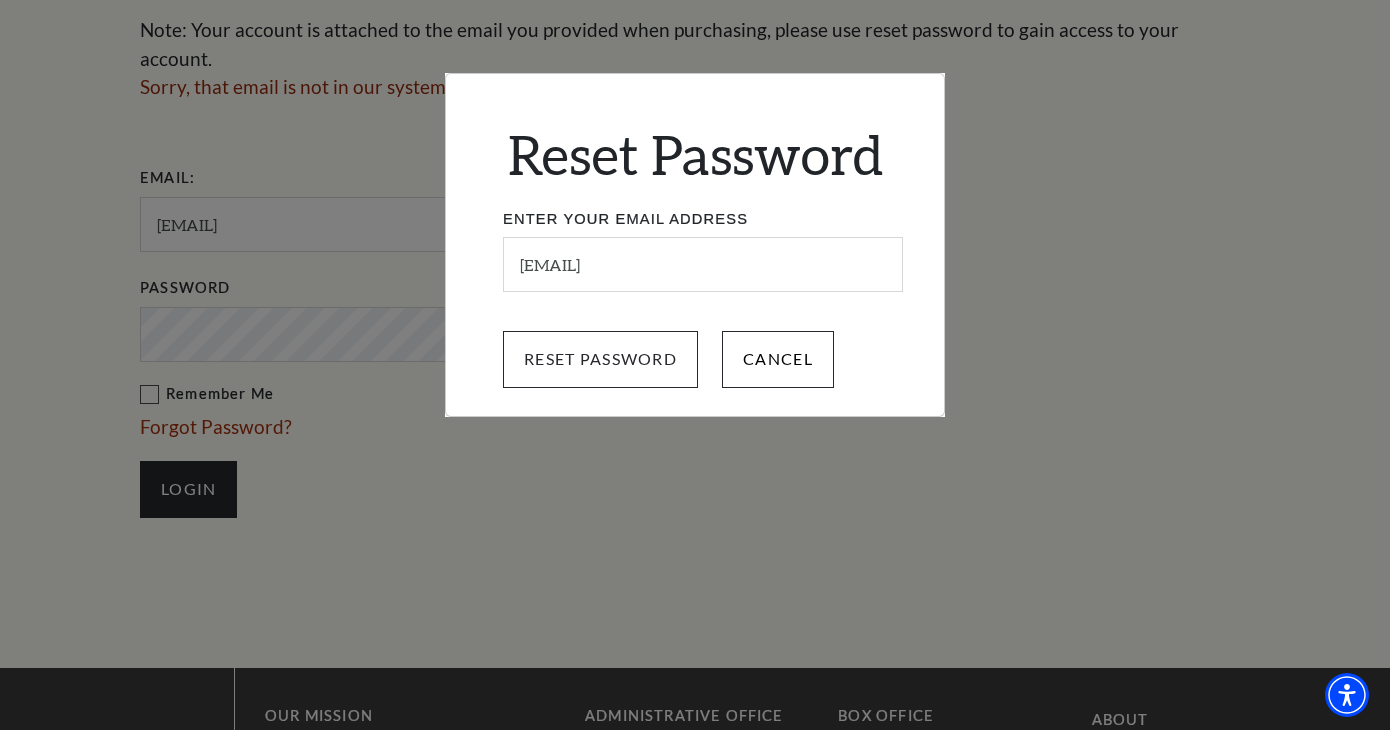 click on "Reset Password" at bounding box center [600, 359] 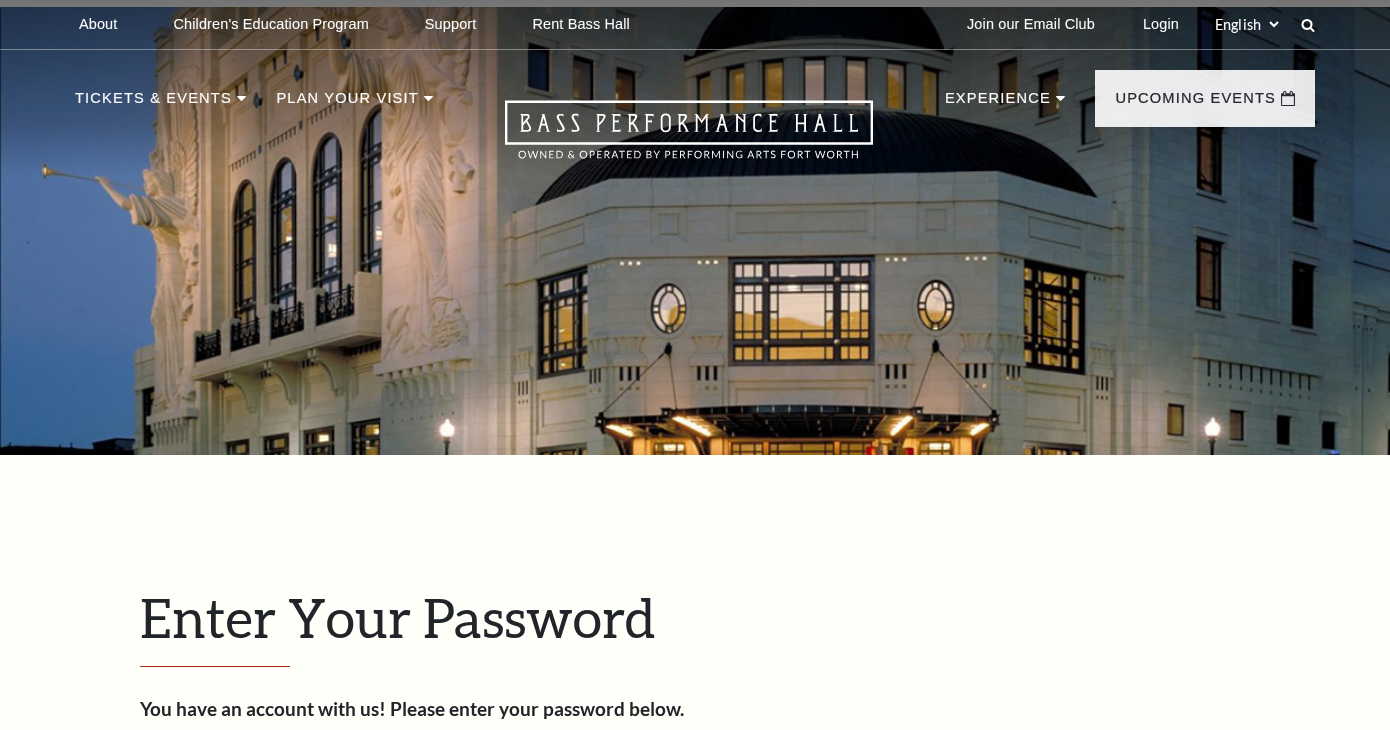 scroll, scrollTop: 662, scrollLeft: 0, axis: vertical 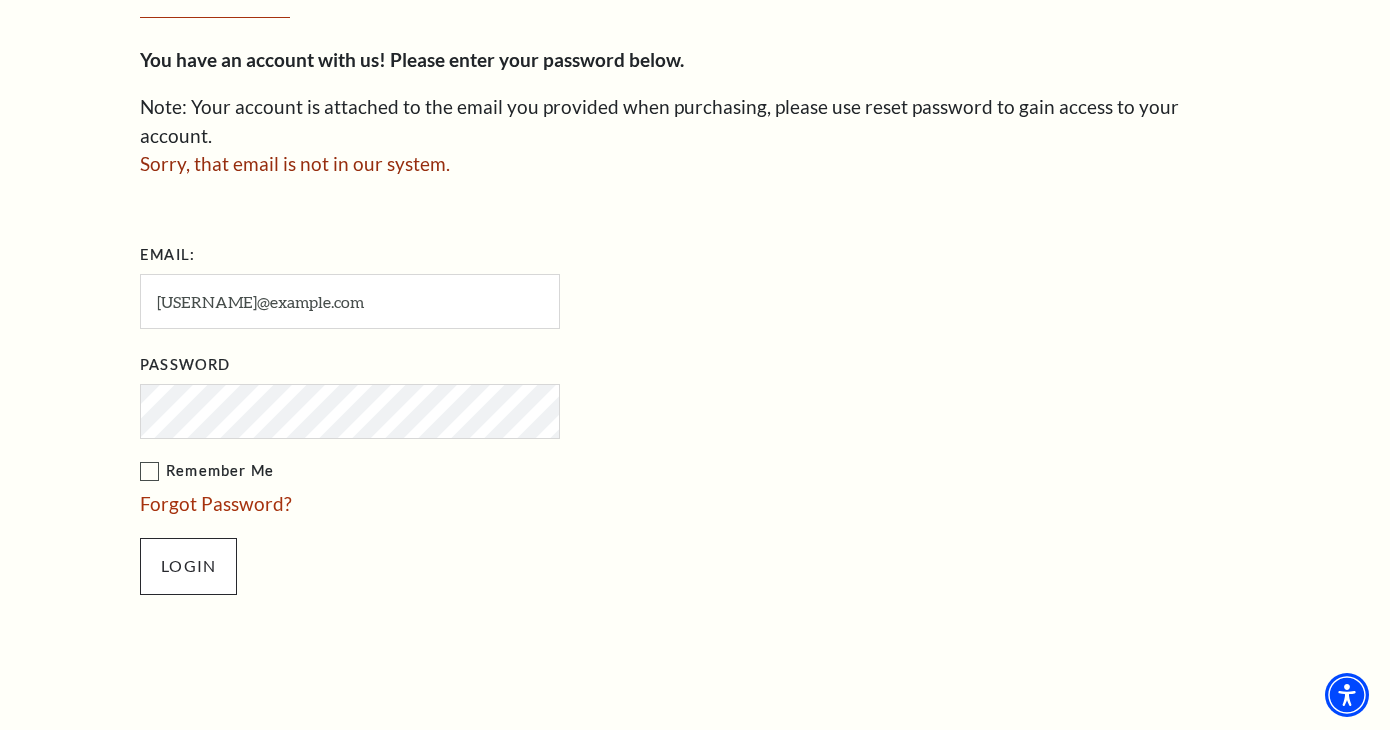 click on "Login" at bounding box center (188, 566) 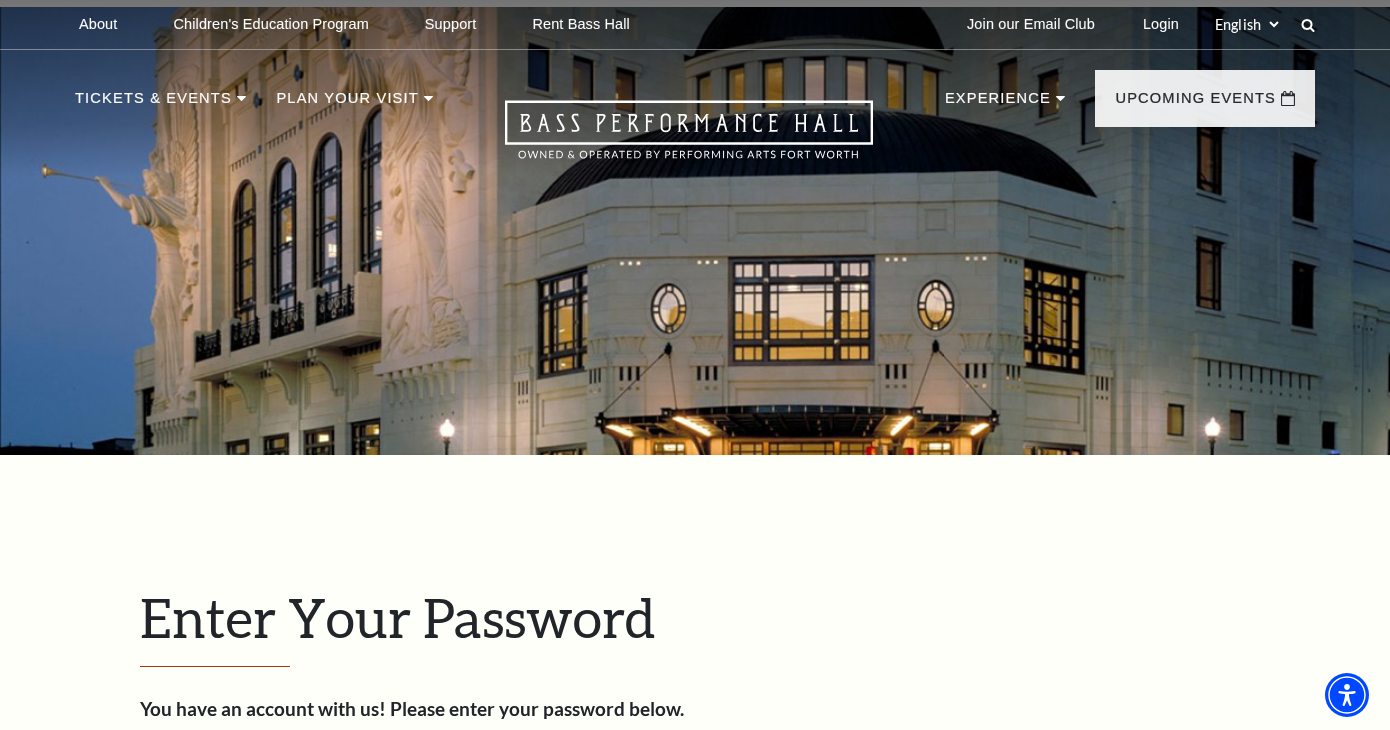 scroll, scrollTop: 682, scrollLeft: 0, axis: vertical 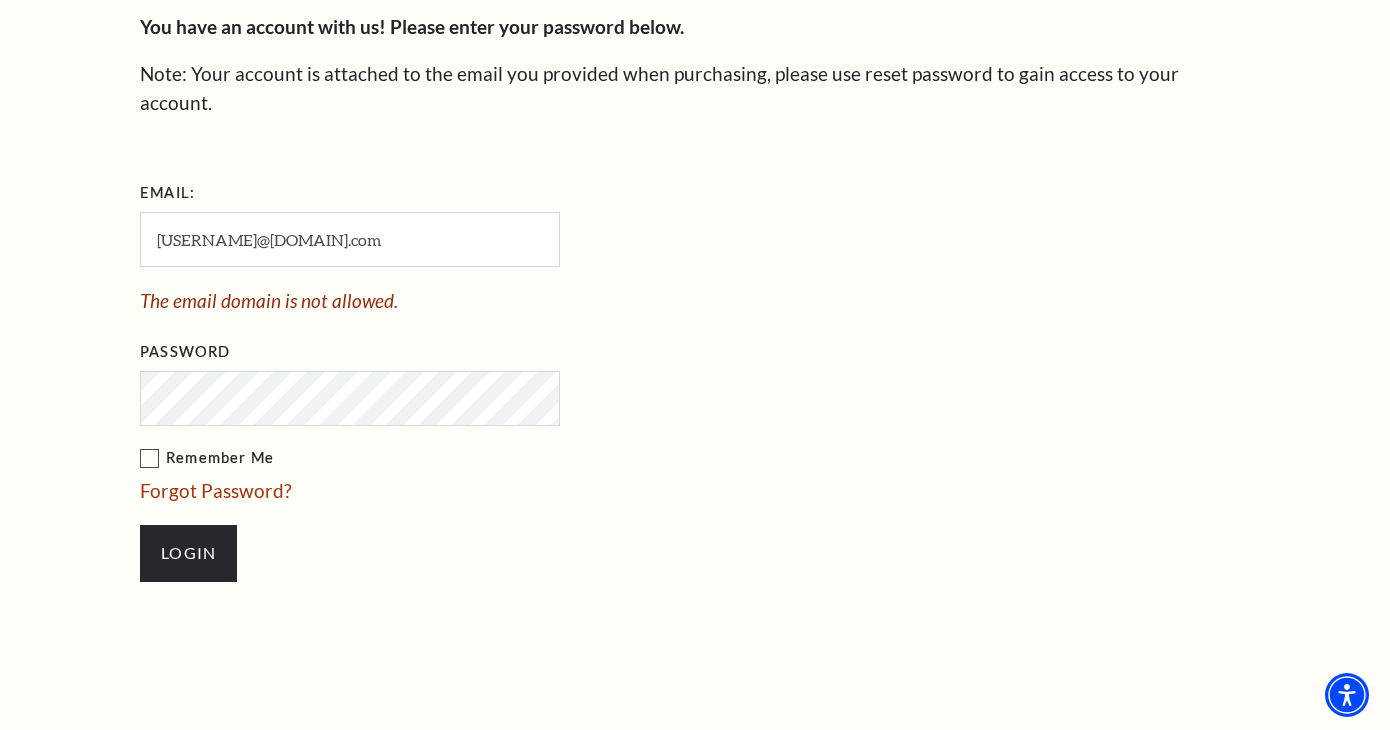 click on "Forgot Password?" at bounding box center (450, 491) 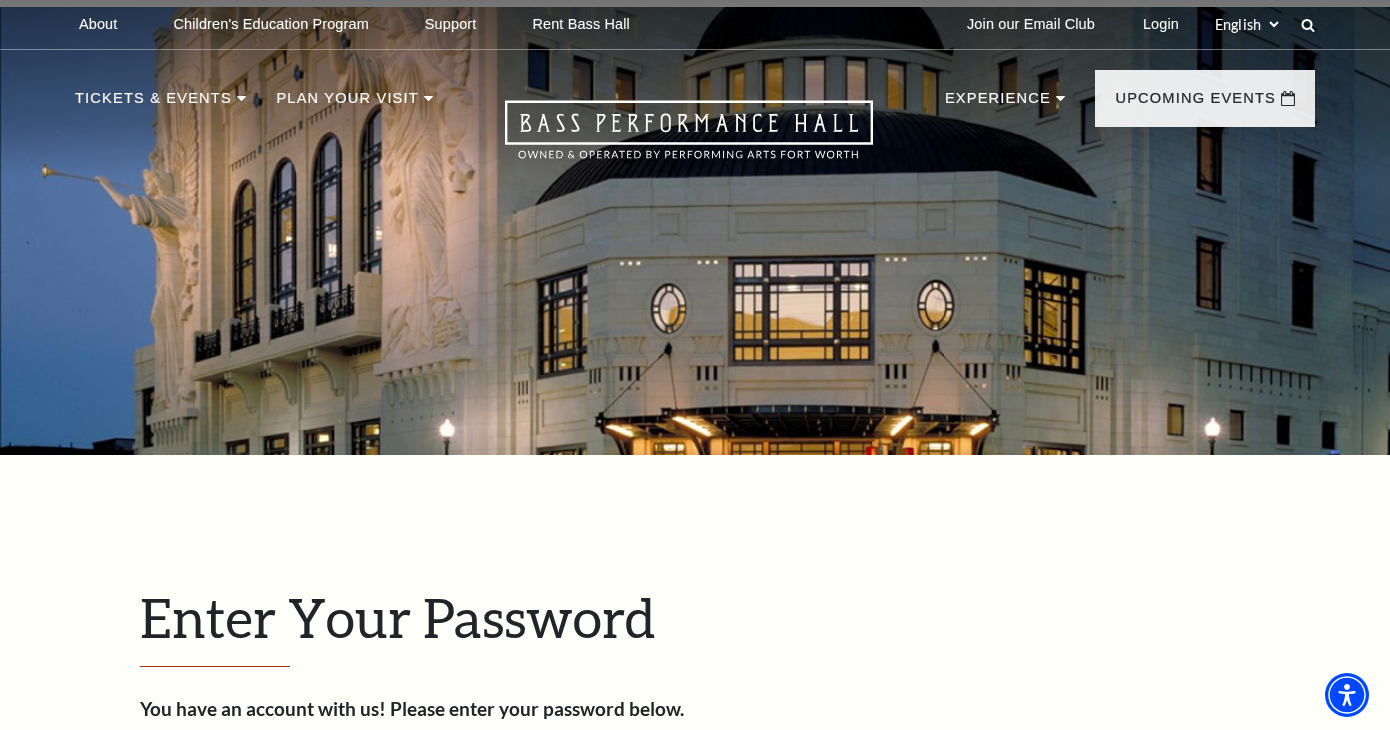 scroll, scrollTop: 0, scrollLeft: 0, axis: both 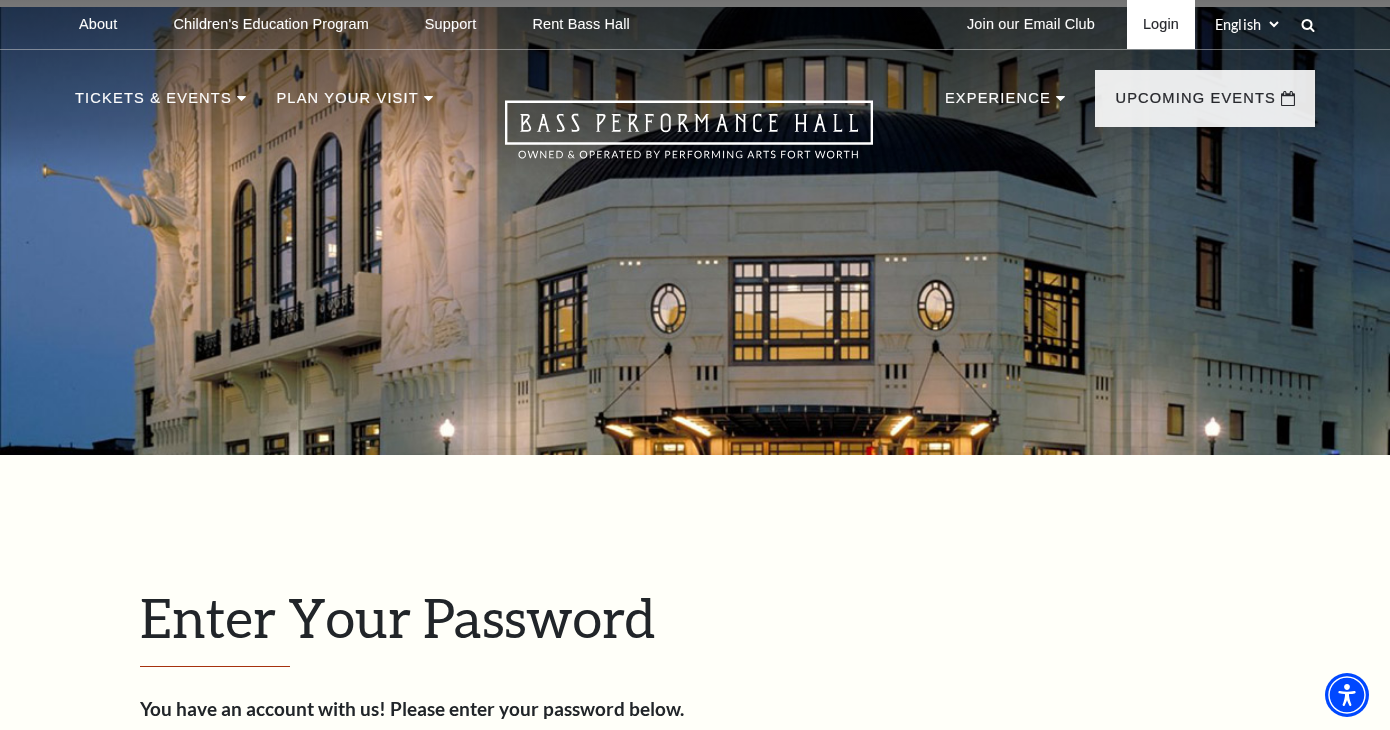 click on "Login" at bounding box center (1161, 24) 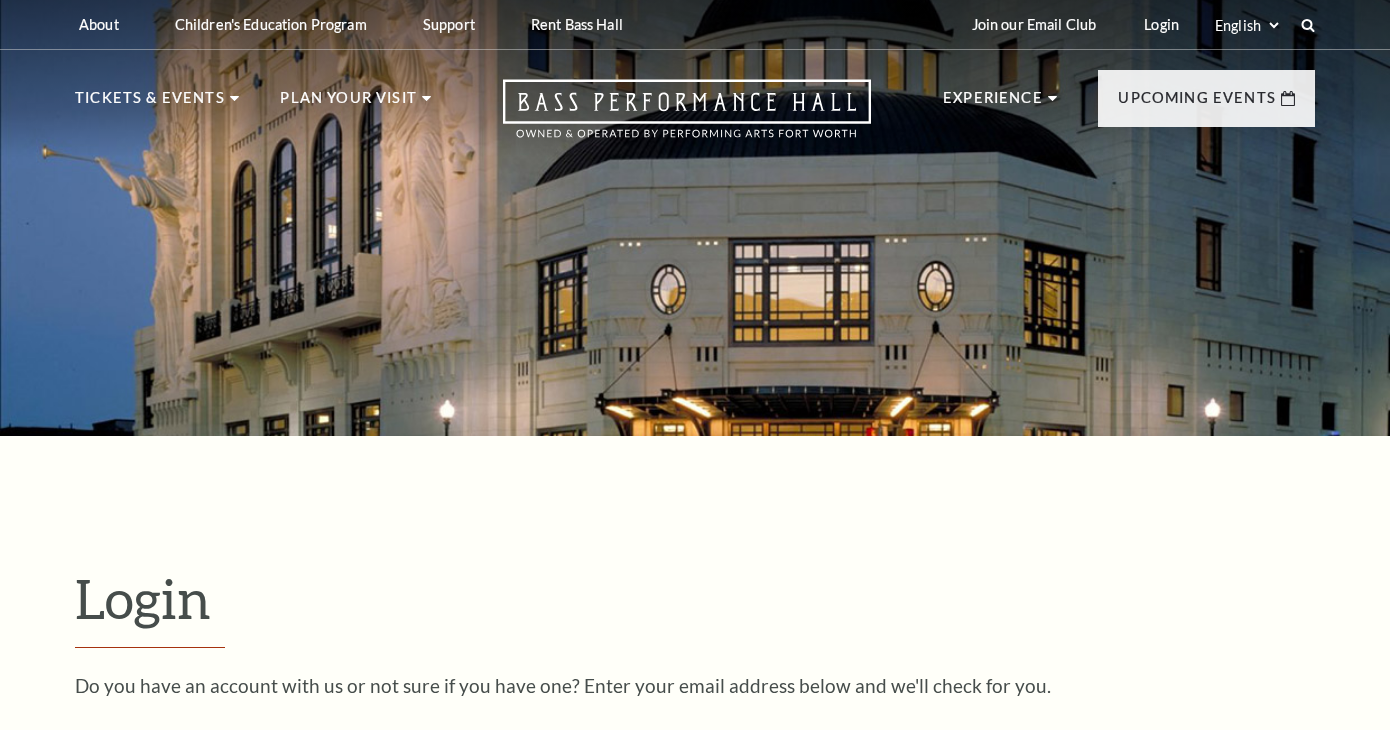 scroll, scrollTop: 440, scrollLeft: 0, axis: vertical 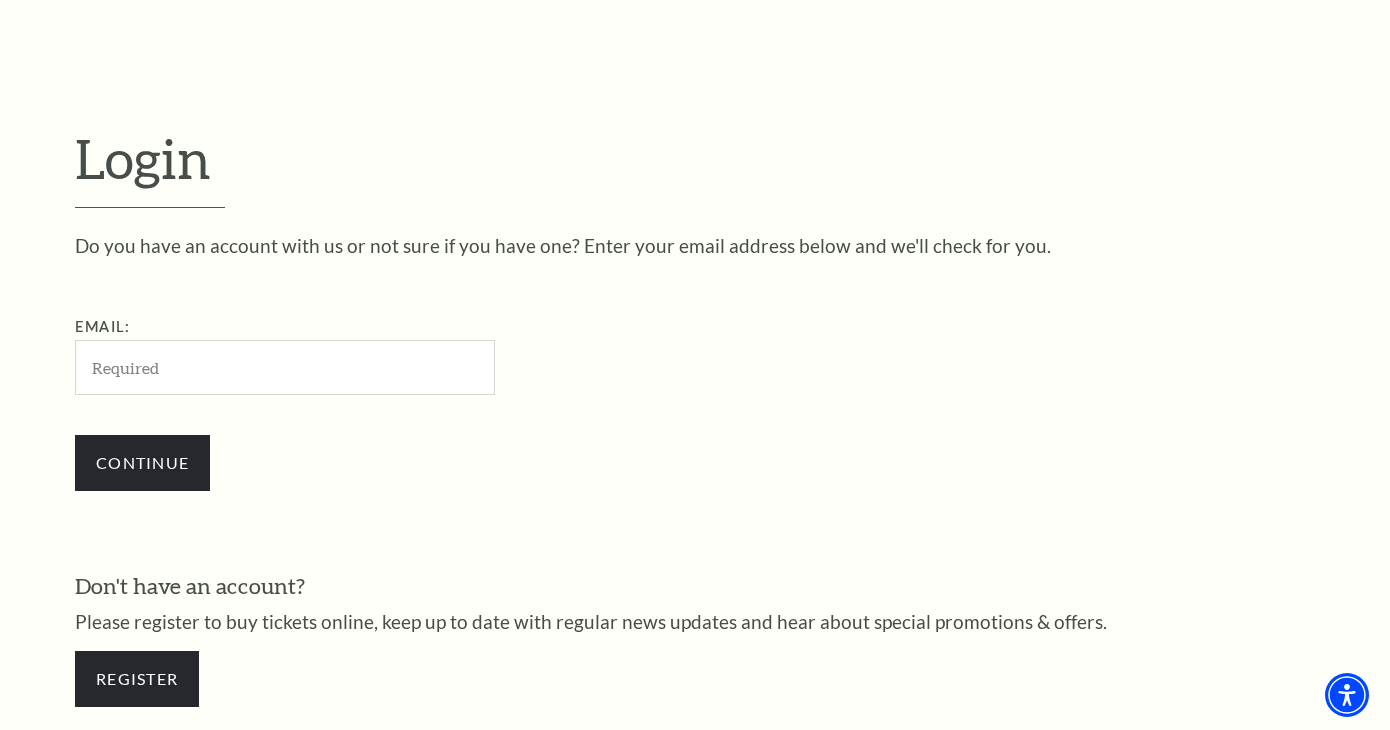 click on "Do you have an account with us or not sure if you have one? Enter your email address below and we'll check for you.
Email:
Continue" at bounding box center [695, 373] 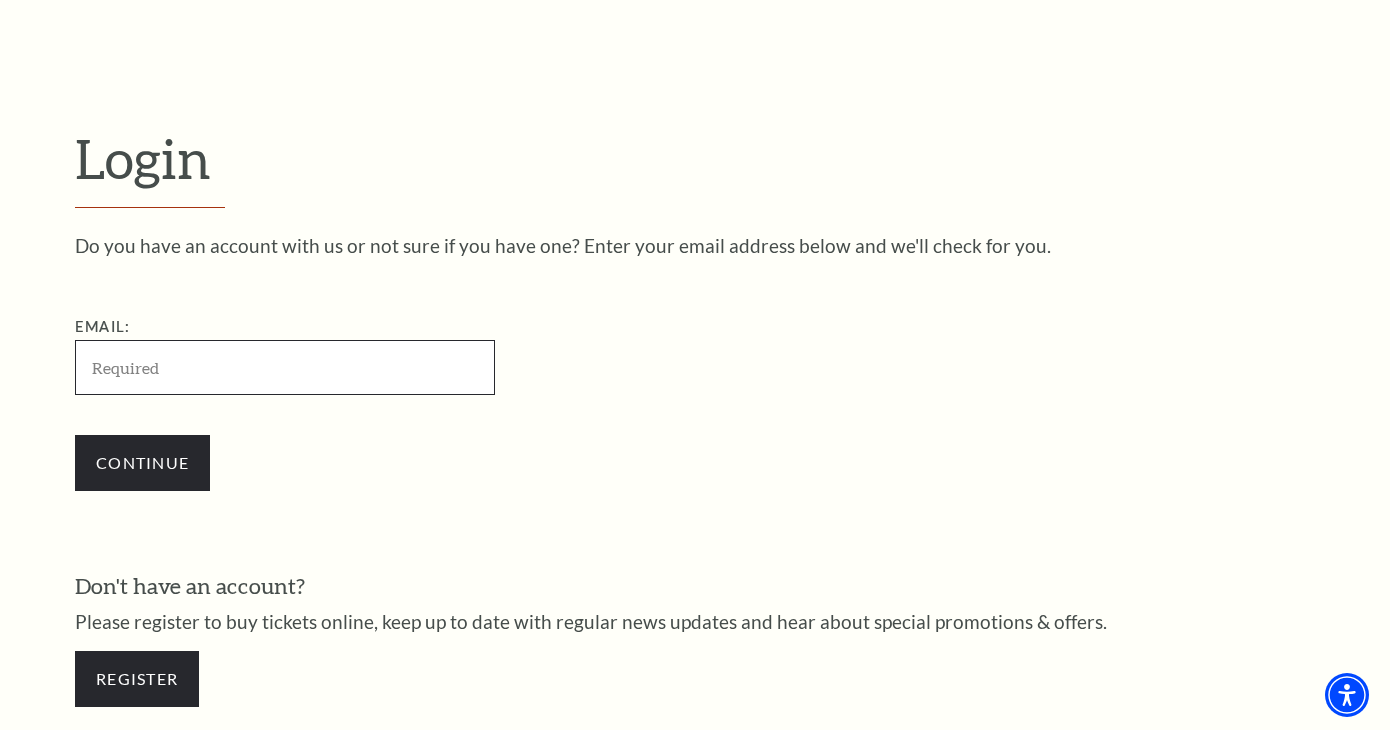 click on "Email:" at bounding box center [285, 367] 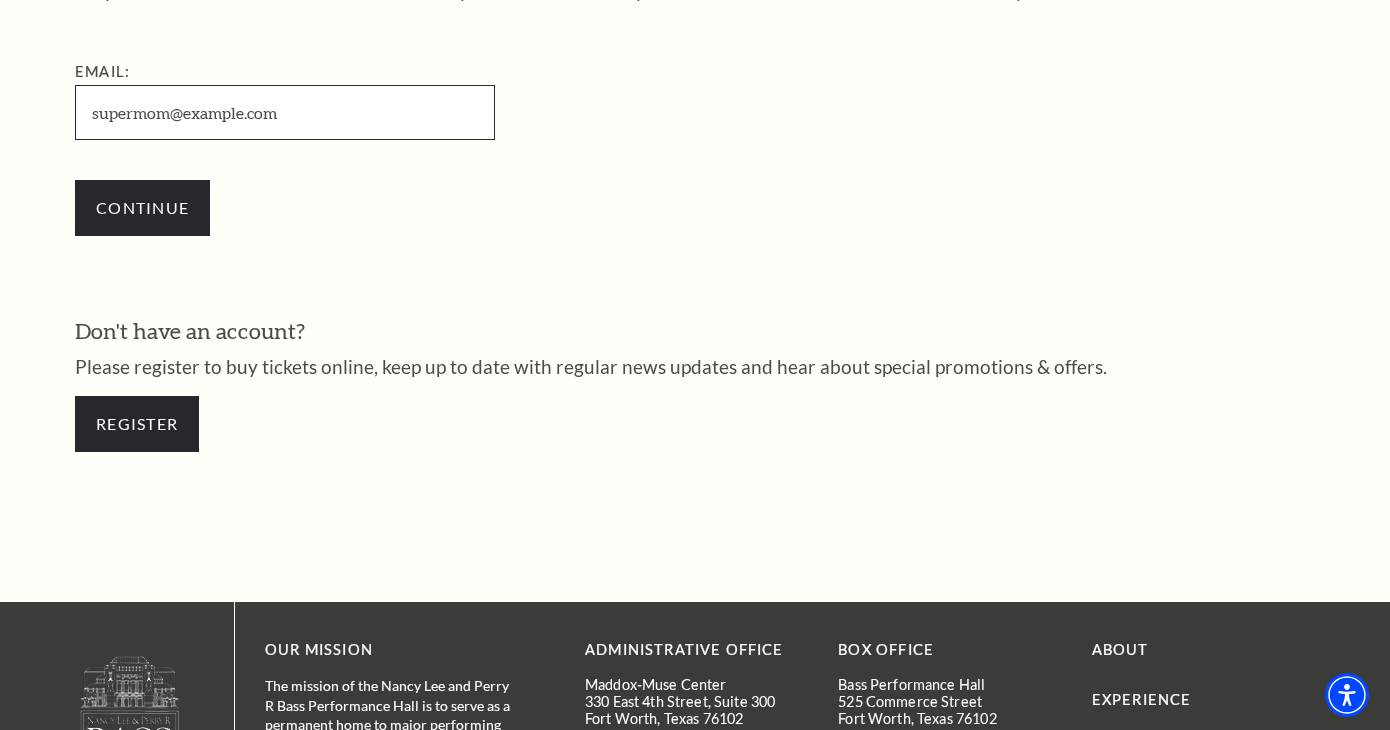 scroll, scrollTop: 701, scrollLeft: 0, axis: vertical 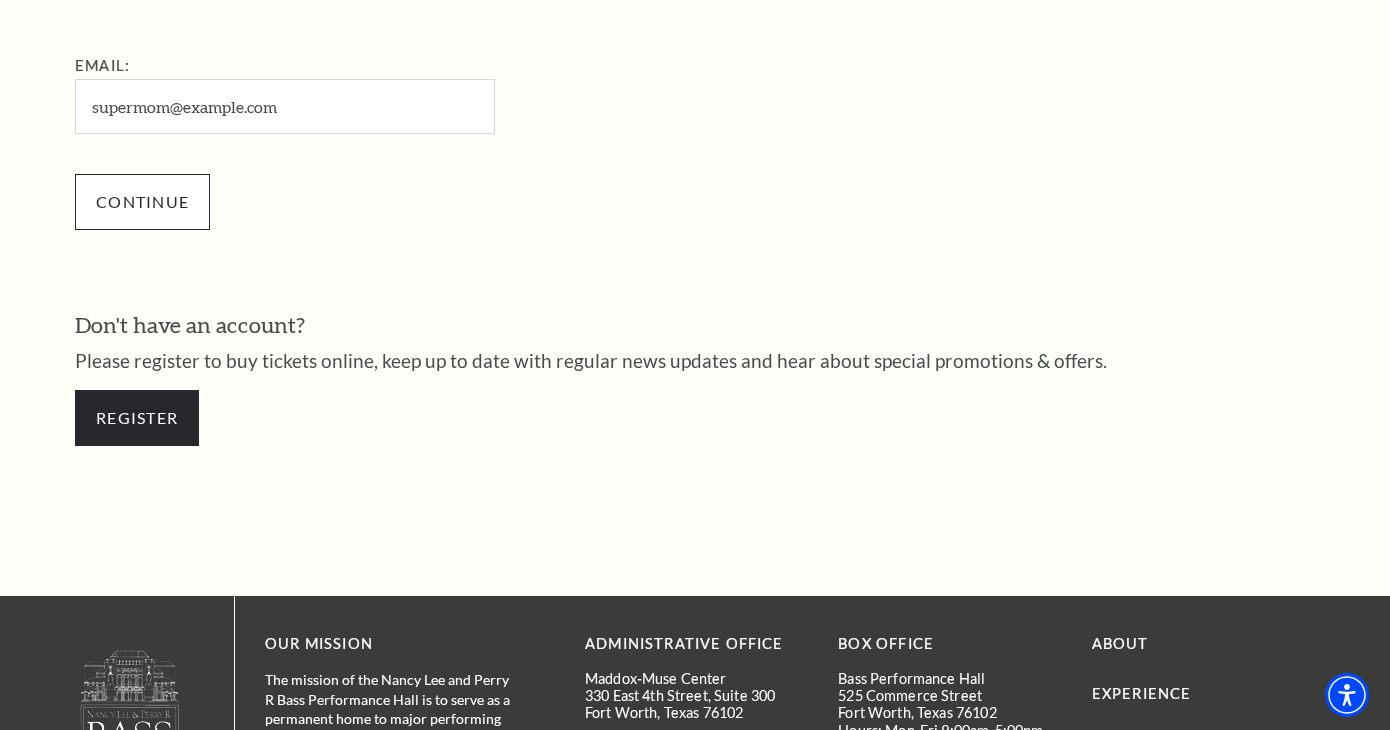 click on "Continue" at bounding box center (142, 202) 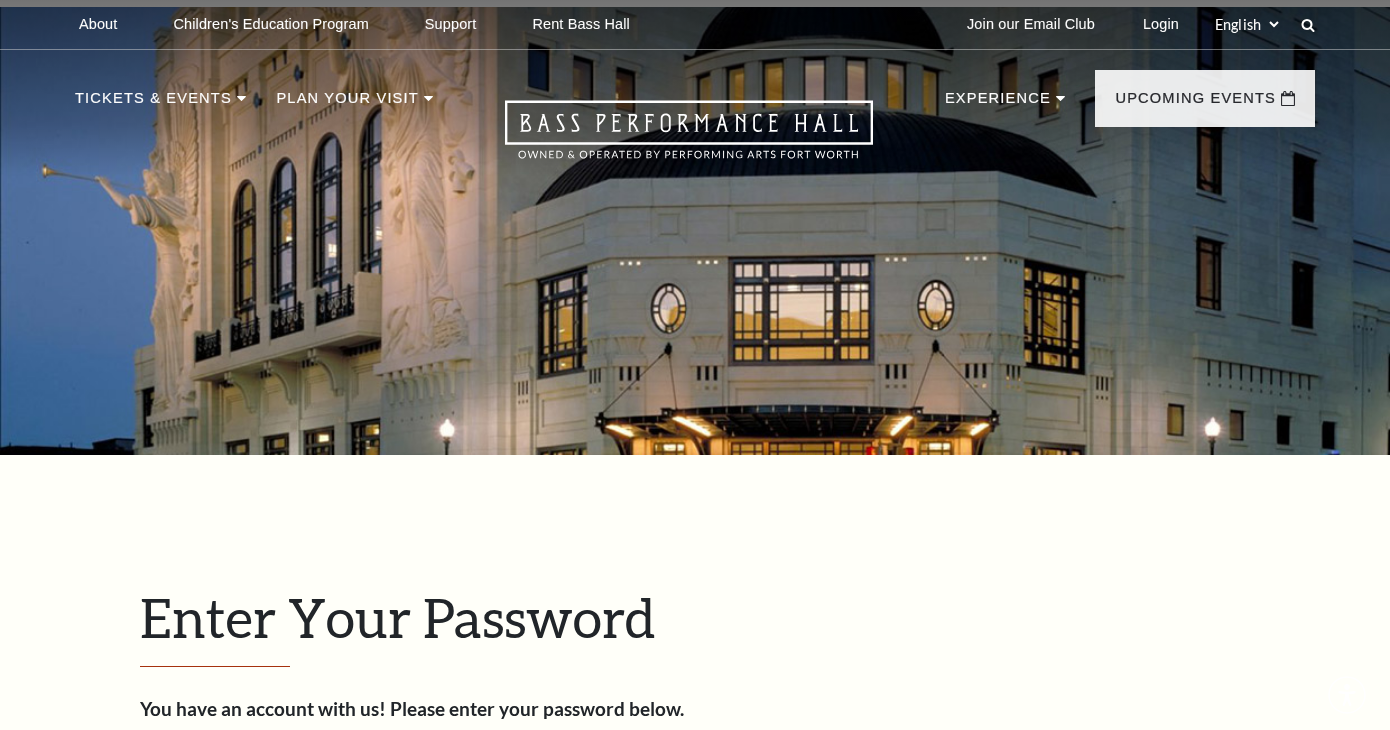 scroll, scrollTop: 634, scrollLeft: 0, axis: vertical 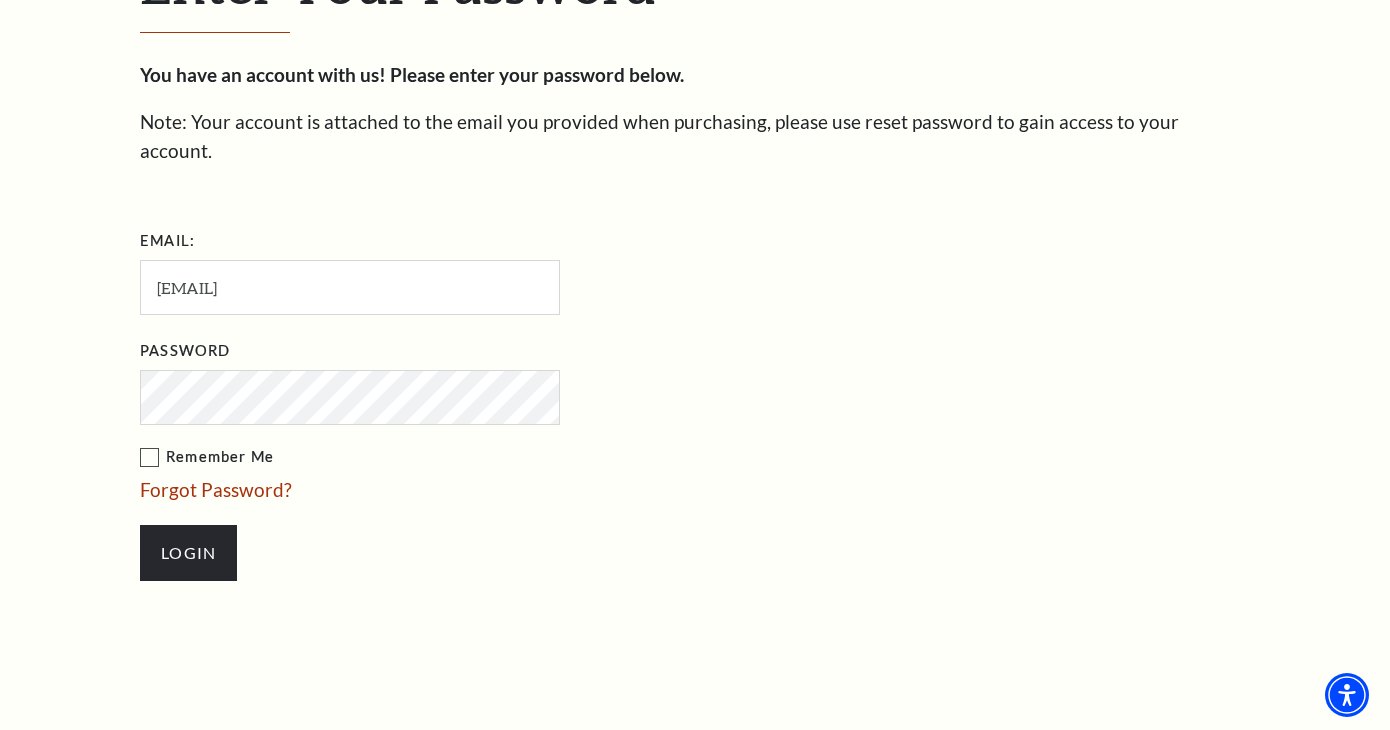 drag, startPoint x: 755, startPoint y: 308, endPoint x: 632, endPoint y: 385, distance: 145.11375 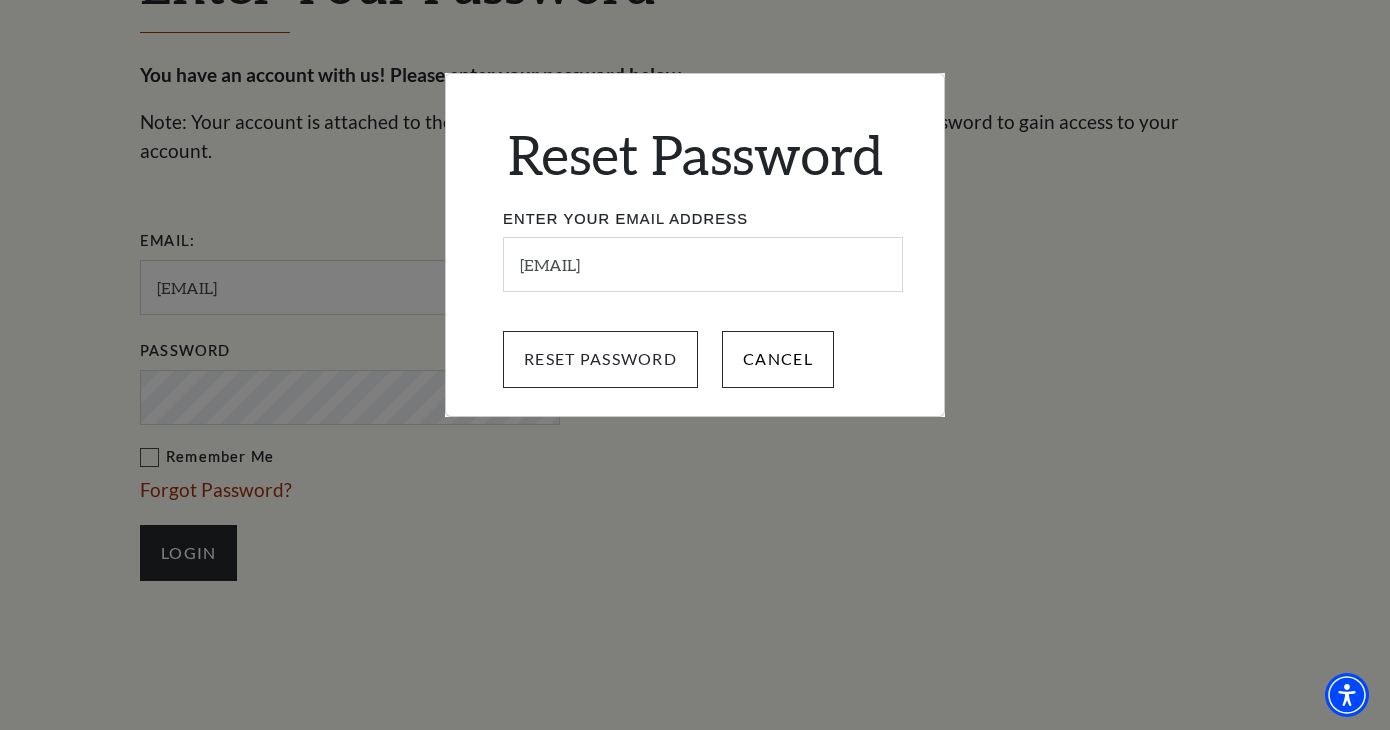 click on "Reset Password" at bounding box center [600, 359] 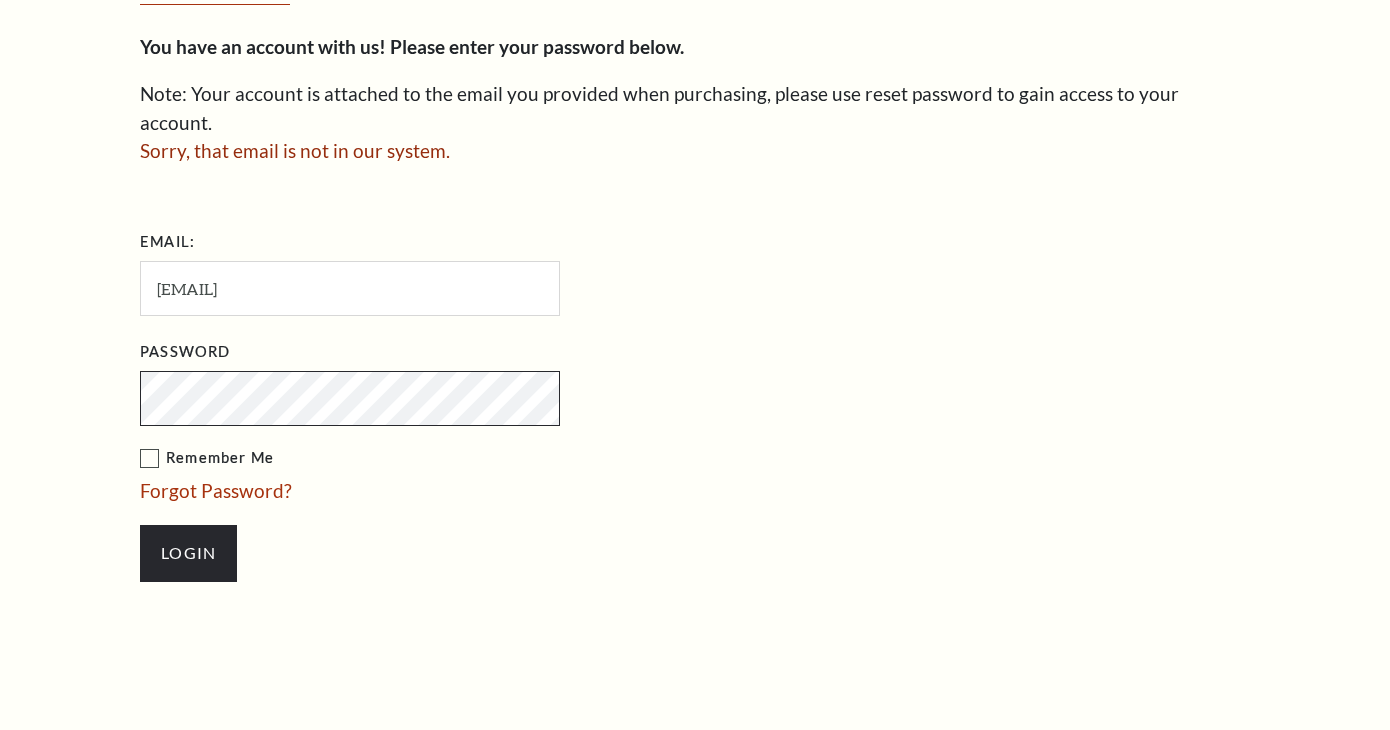 scroll, scrollTop: 662, scrollLeft: 0, axis: vertical 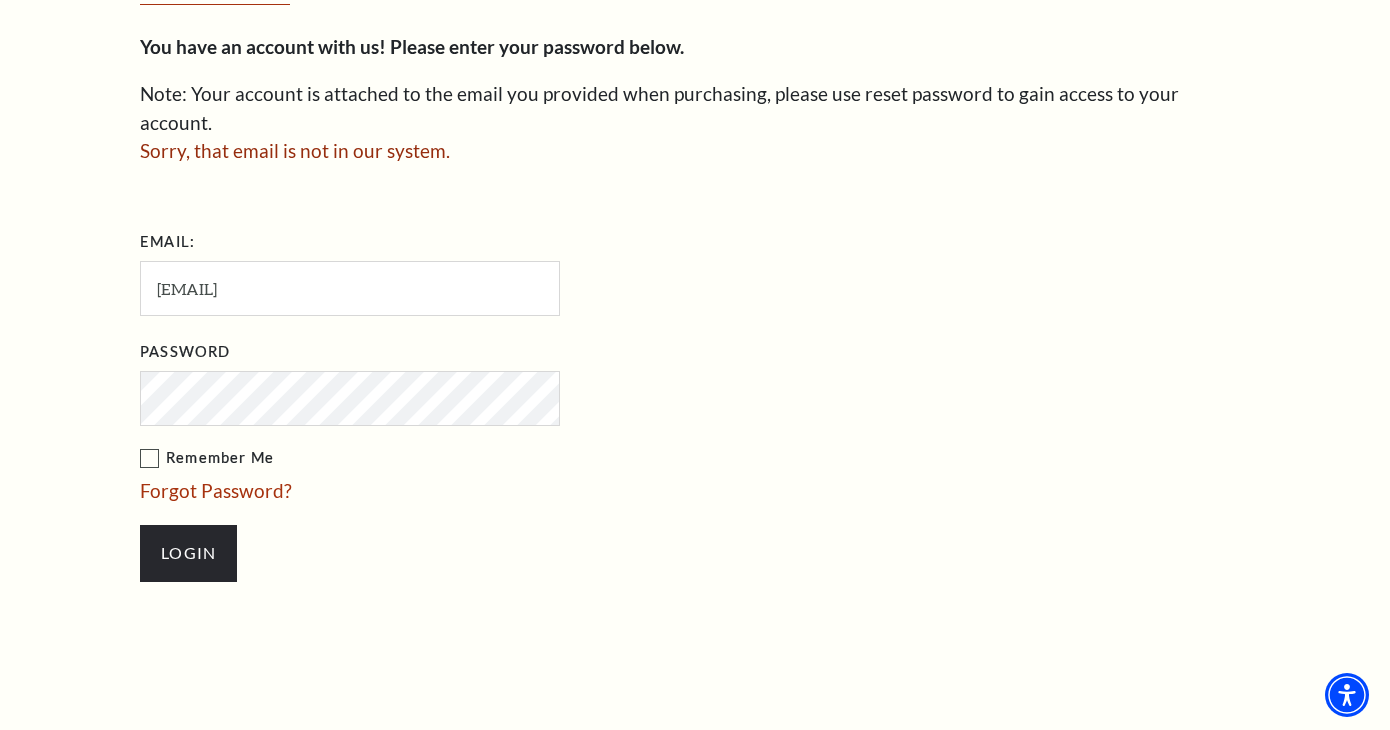 click on "Email:
[EMAIL]" at bounding box center (450, 271) 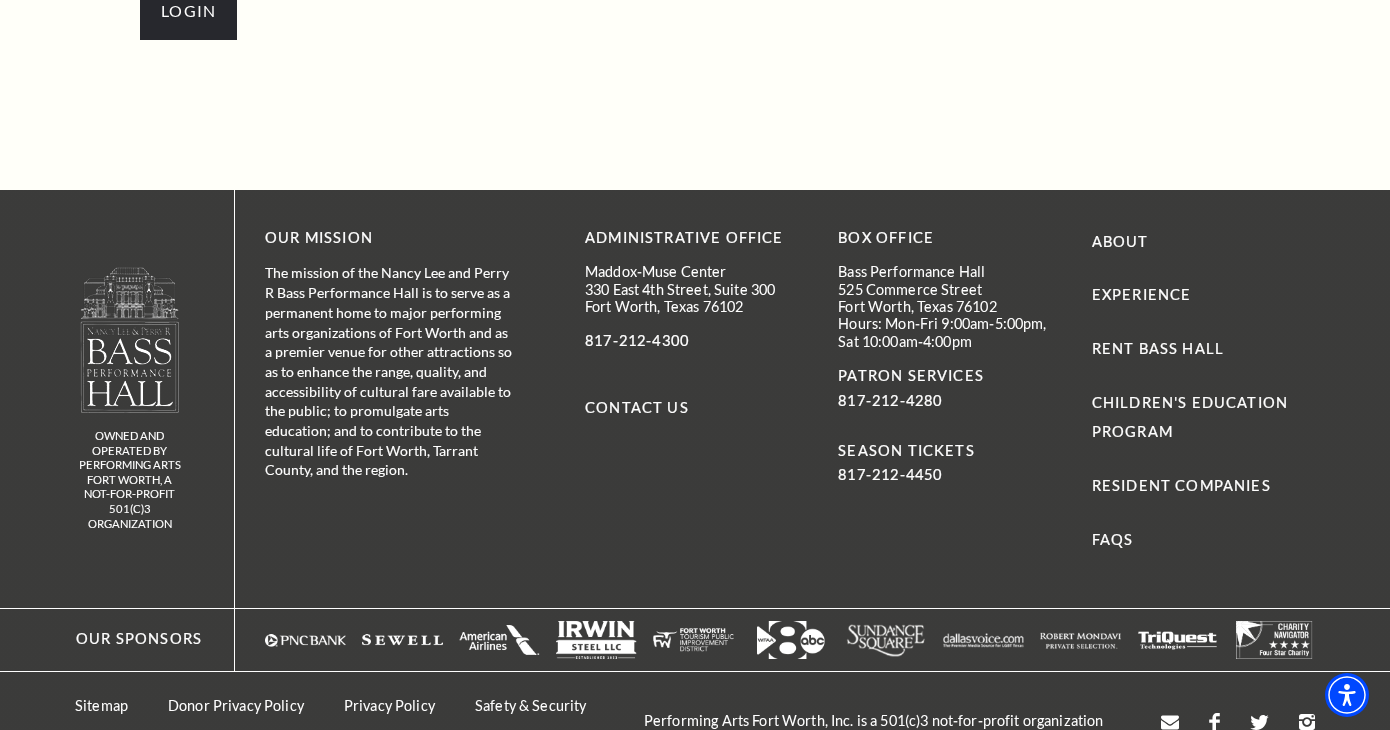 scroll, scrollTop: 1202, scrollLeft: 0, axis: vertical 